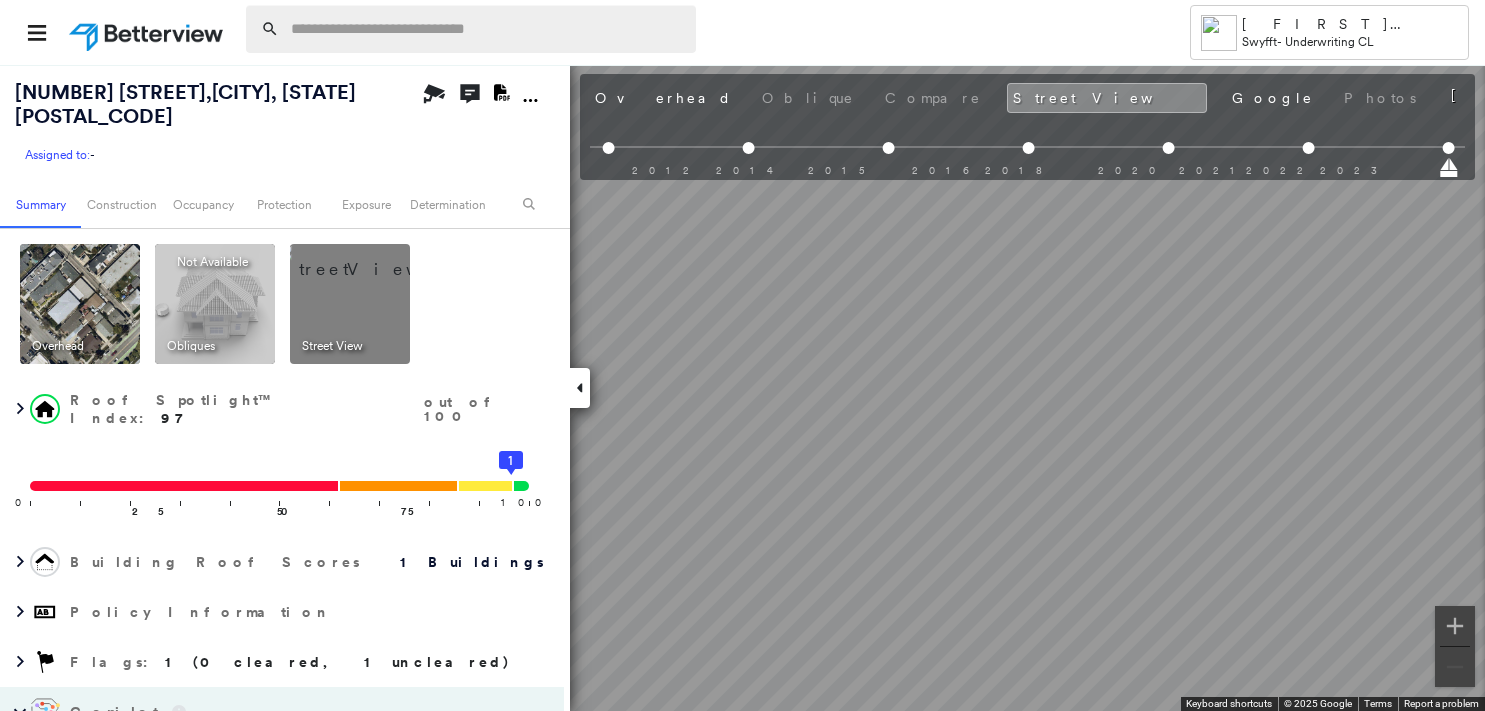scroll, scrollTop: 0, scrollLeft: 0, axis: both 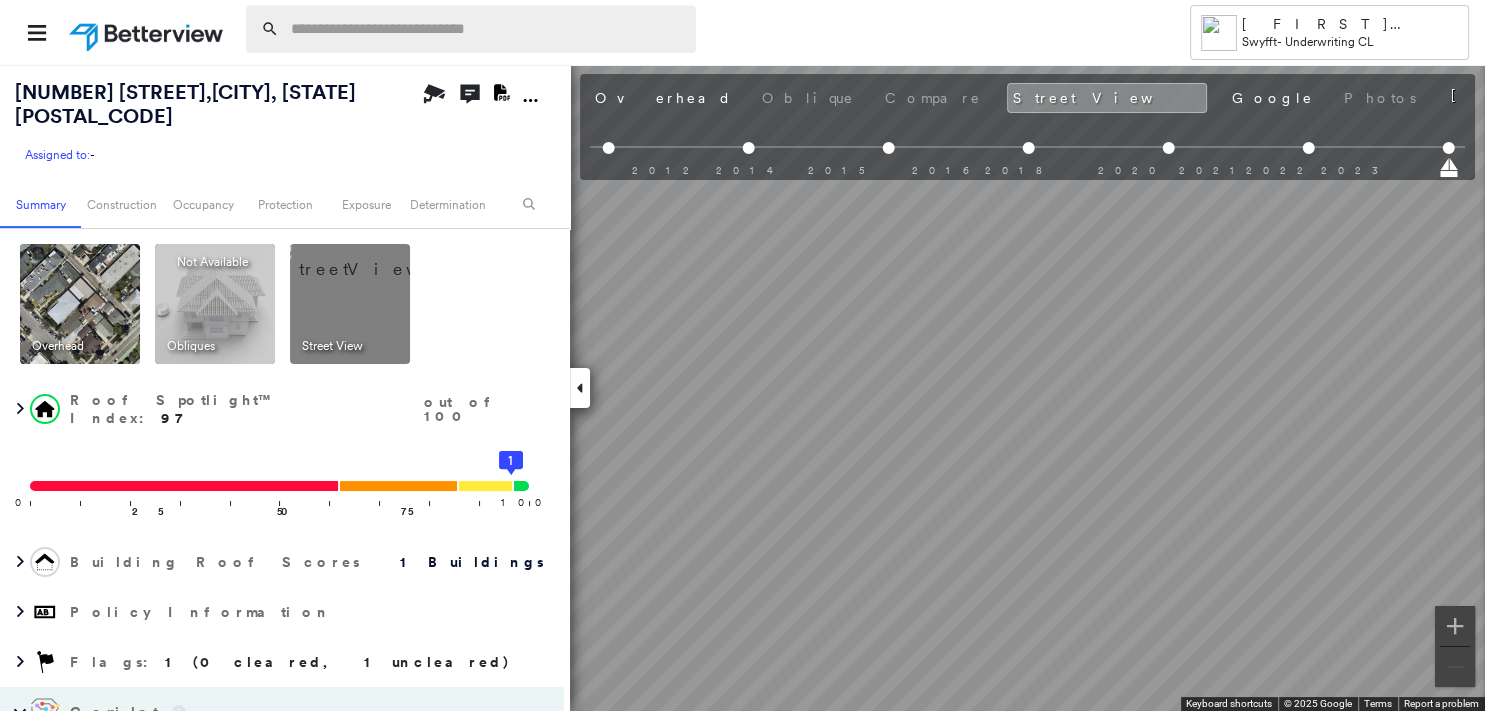 click at bounding box center (487, 29) 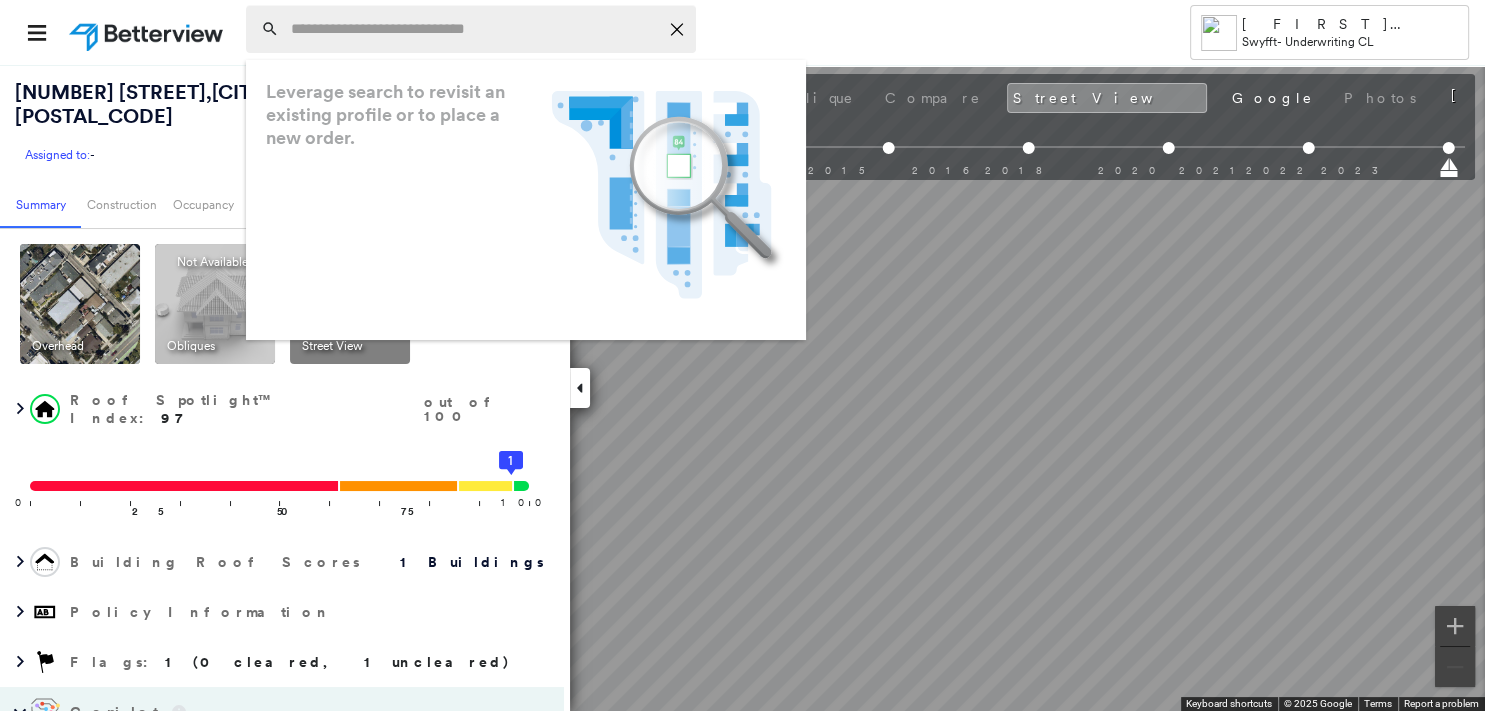 paste on "**********" 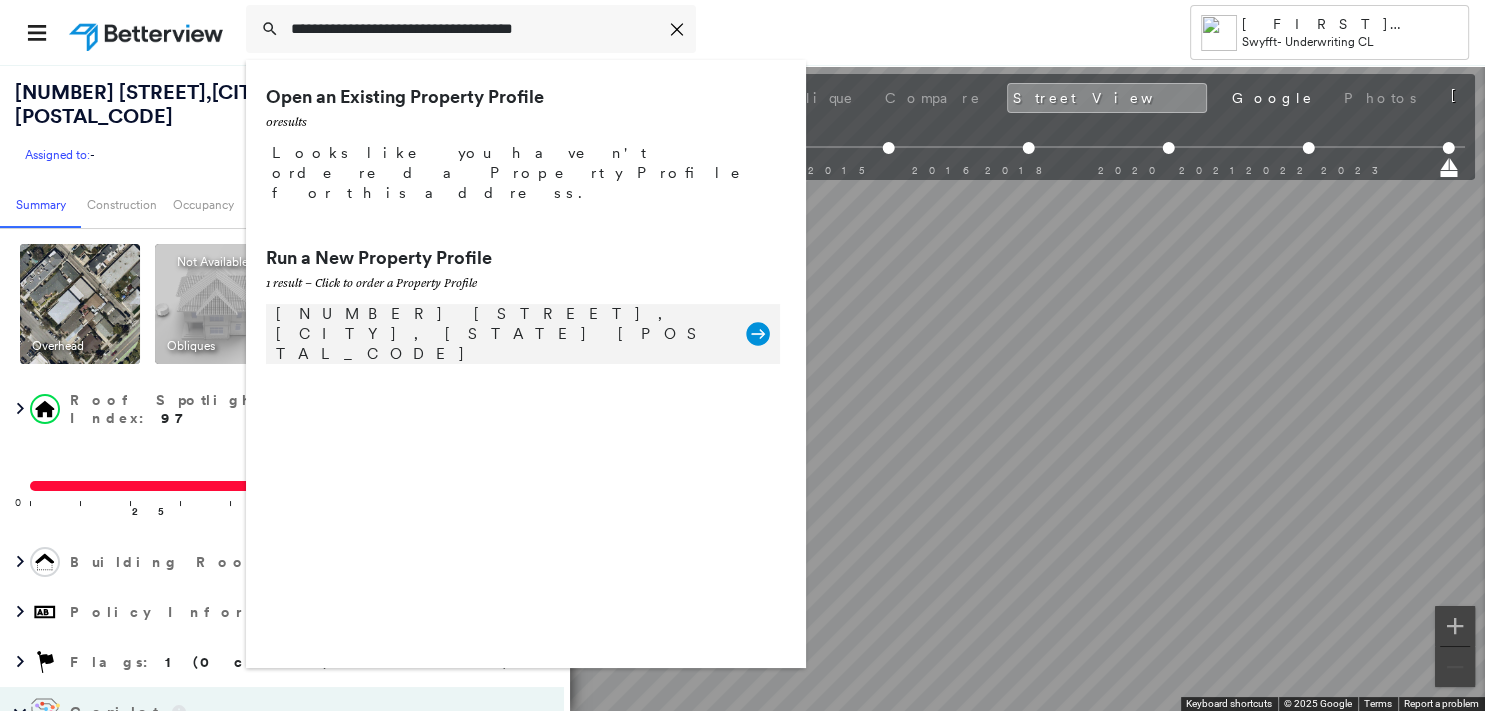 type on "**********" 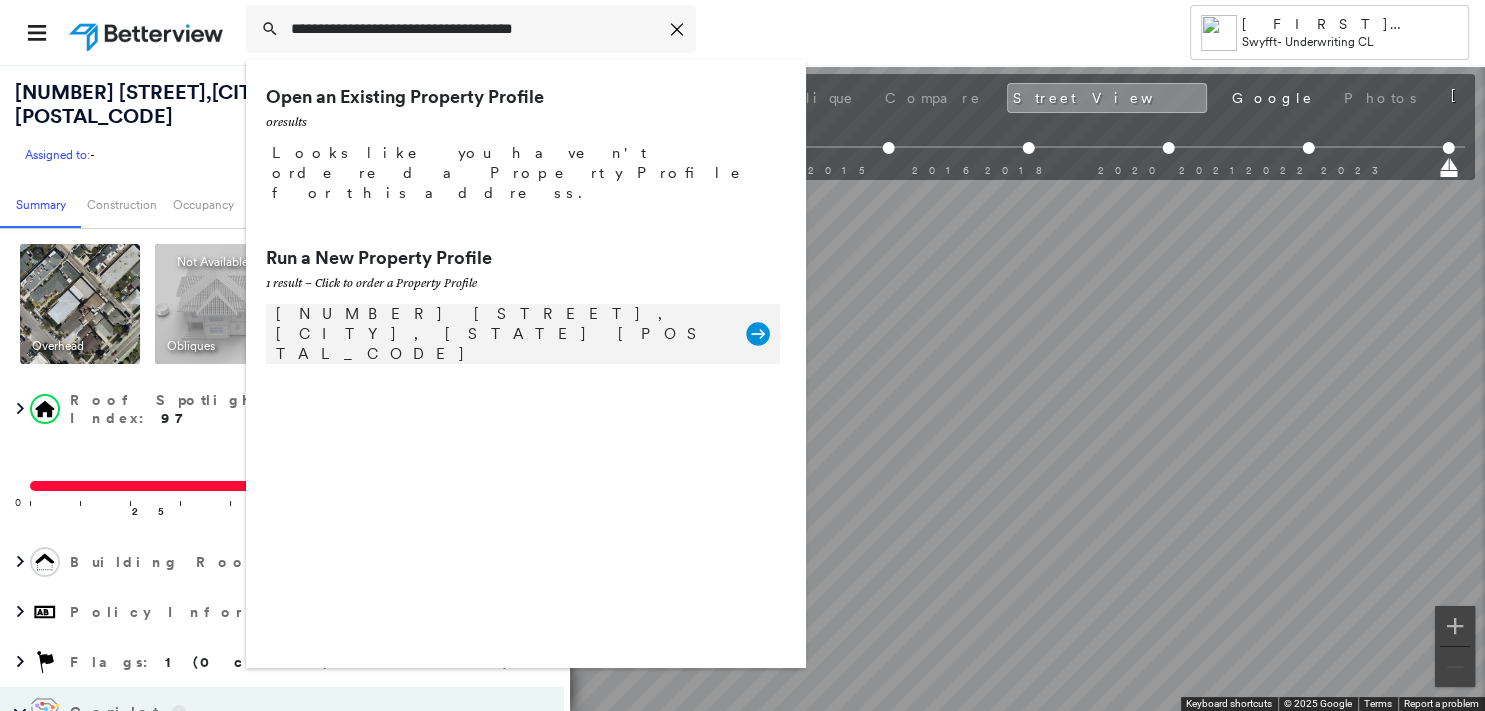 click on "[NUMBER] [STREET], [CITY], [STATE] [POSTAL_CODE]" at bounding box center [501, 334] 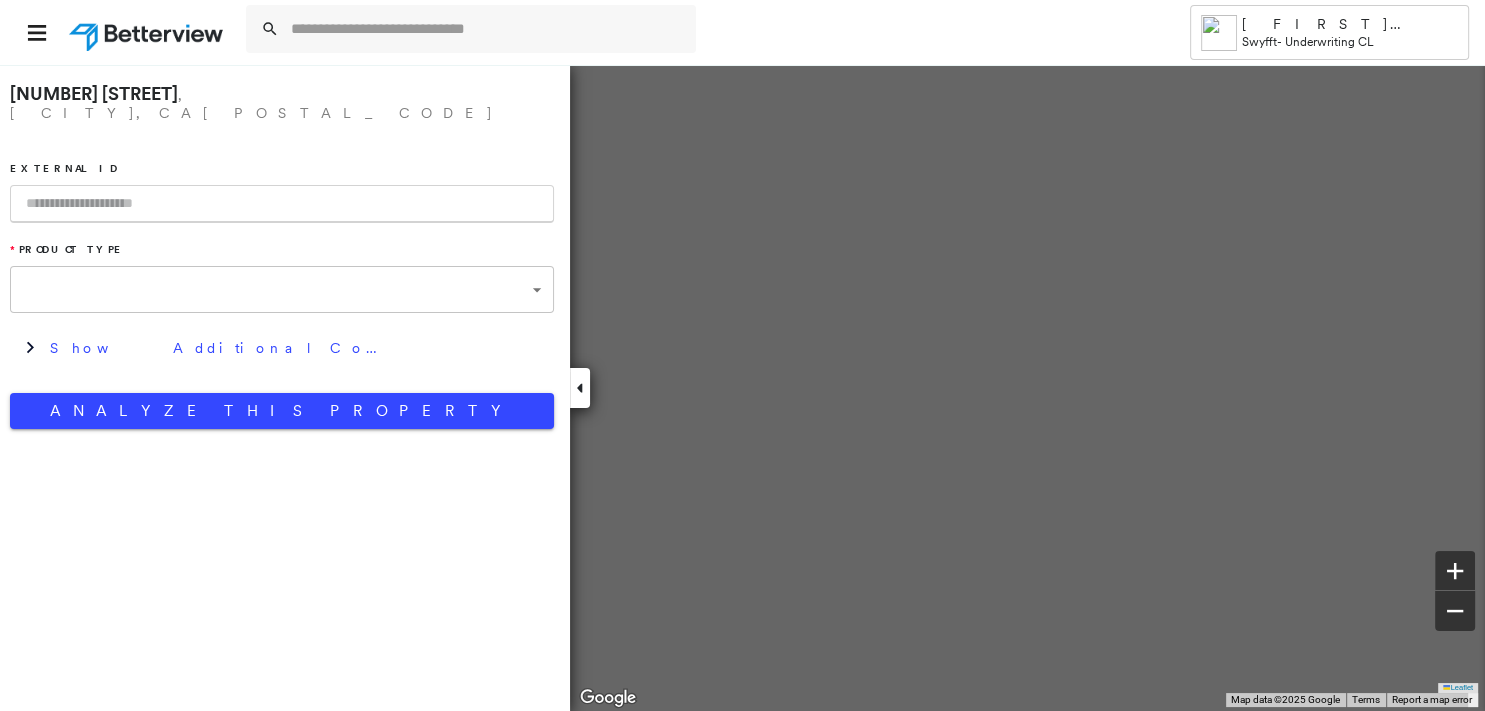 type on "**********" 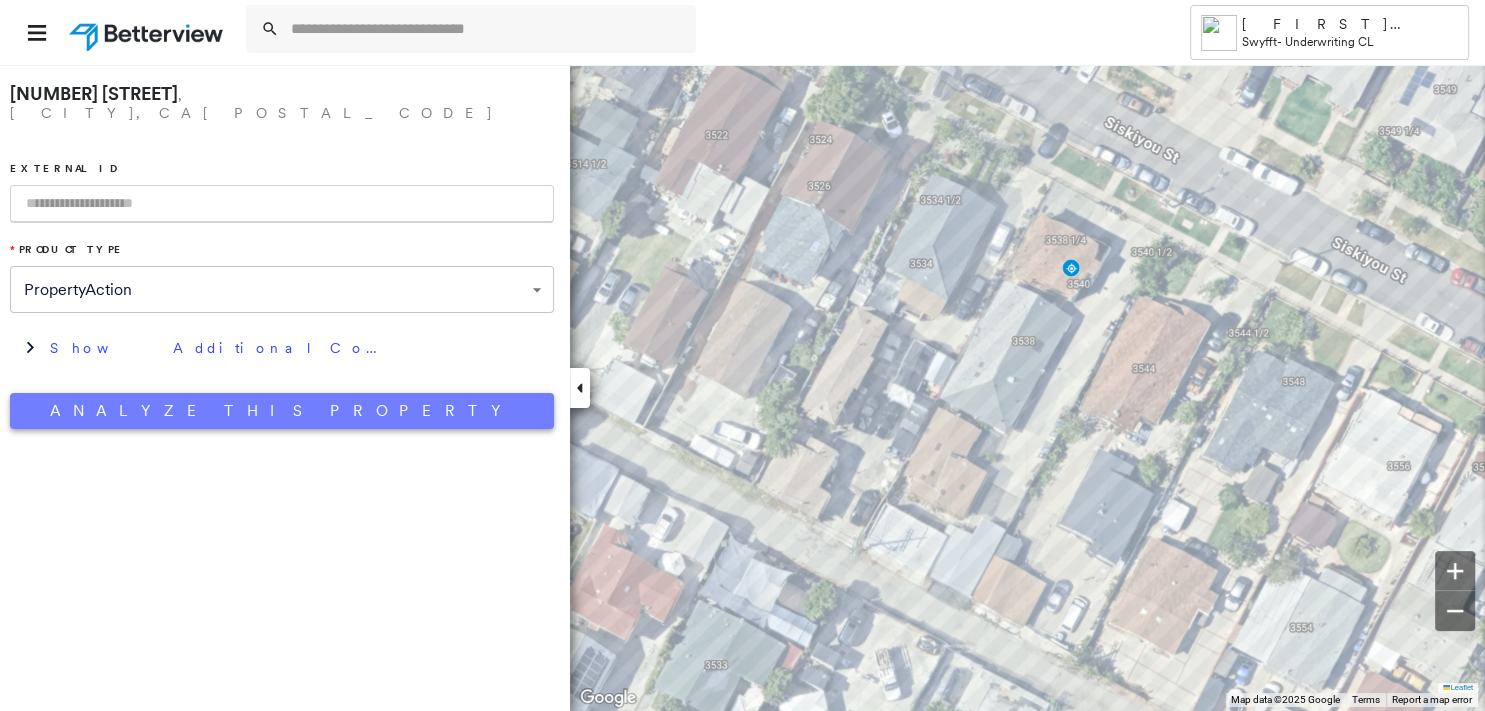 click on "Analyze This Property" at bounding box center [282, 411] 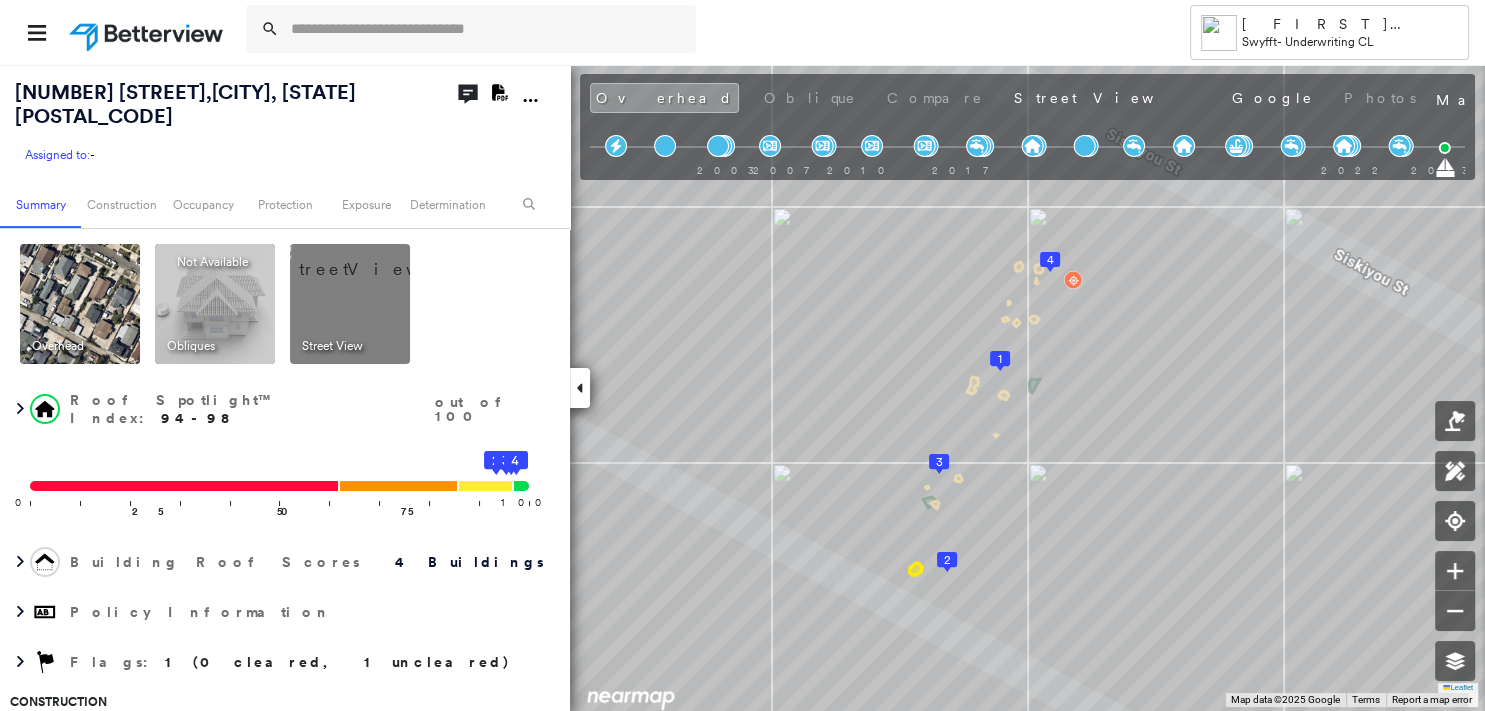 drag, startPoint x: 906, startPoint y: 86, endPoint x: 911, endPoint y: 159, distance: 73.171036 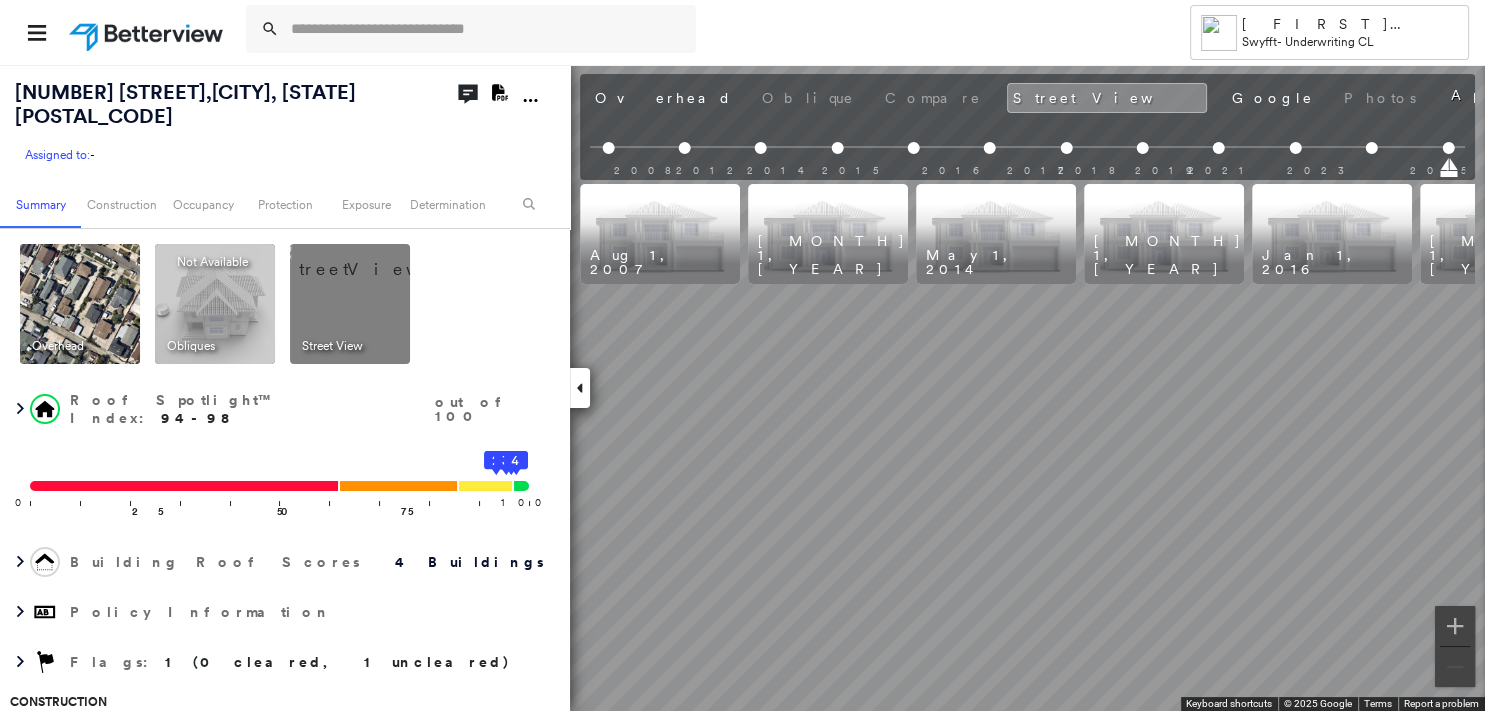 scroll, scrollTop: 0, scrollLeft: 868, axis: horizontal 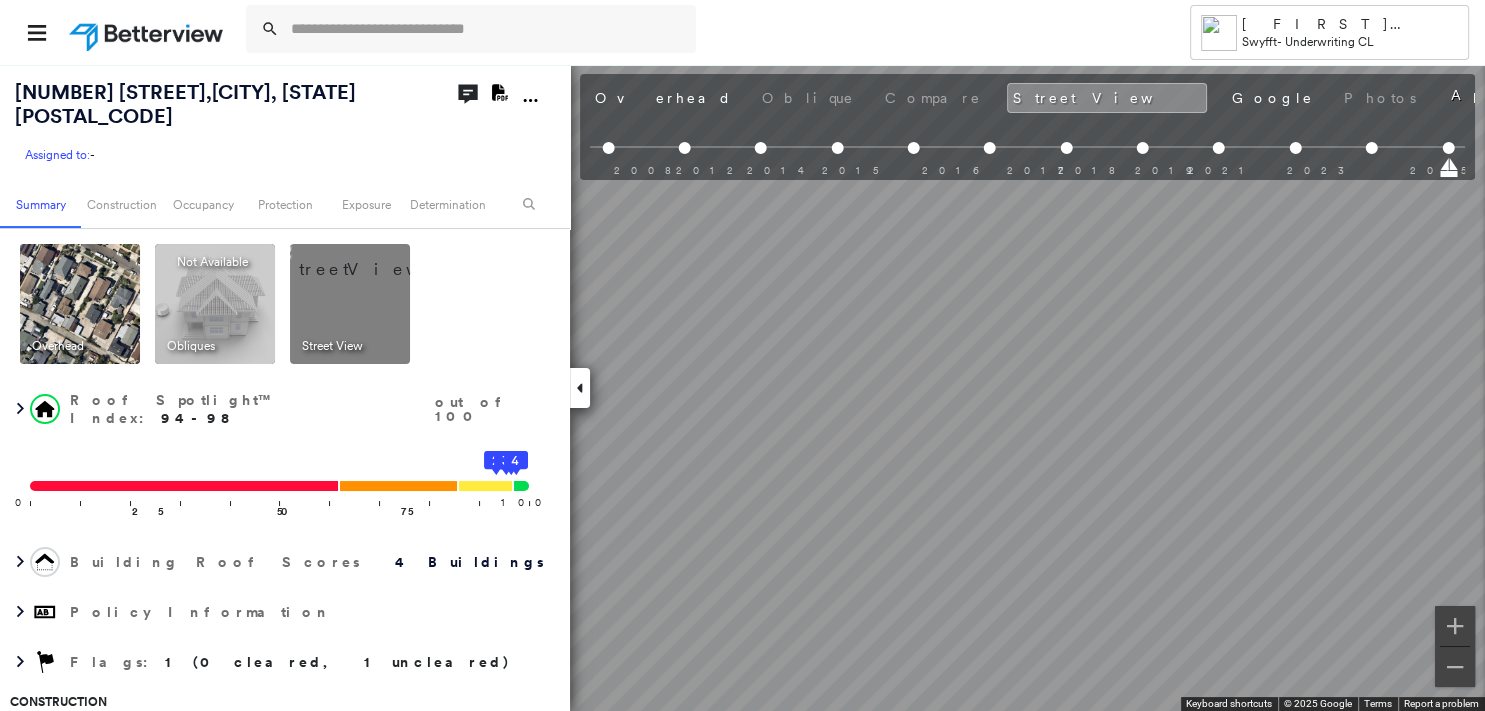 click on "[NUMBER] [STREET], [CITY], [STATE] [POSTAL_CODE] Assigned to: - Assigned to: - Assigned to: - Open Comments Download PDF Report Summary Construction Occupancy Protection Exposure Determination Overhead Obliques Not Available ; Street View Roof Spotlight™ Index : 94-98 out of 100 0 100 25 50 75 1 2 3 4 Building Roof Scores 4 Buildings Policy Information Flags : 1 (0 cleared, 1 uncleared) Construction Roof Spotlights : Ponding, Staining, Vent, Satellite Dish Property Features Roof Size & Shape : 4 buildings Assessor and MLS Details BuildZoom - Building Permit Data and Analysis Occupancy Ownership Place Detail Protection Exposure FEMA Risk Index Wind Additional Perils Tree Fall Risk: Present Determination Flags : 1 (0 cleared, 1 uncleared) Uncleared Flags (1) Cleared Flags (0) LOW Low Priority Flagged 08/05/25 Clear Action Taken New Entry History Quote/New Business Terms & Conditions Added ACV Endorsement Added Cosmetic Endorsement Inspection/Loss Control Report Information Added to Inspection Survey" at bounding box center (742, 387) 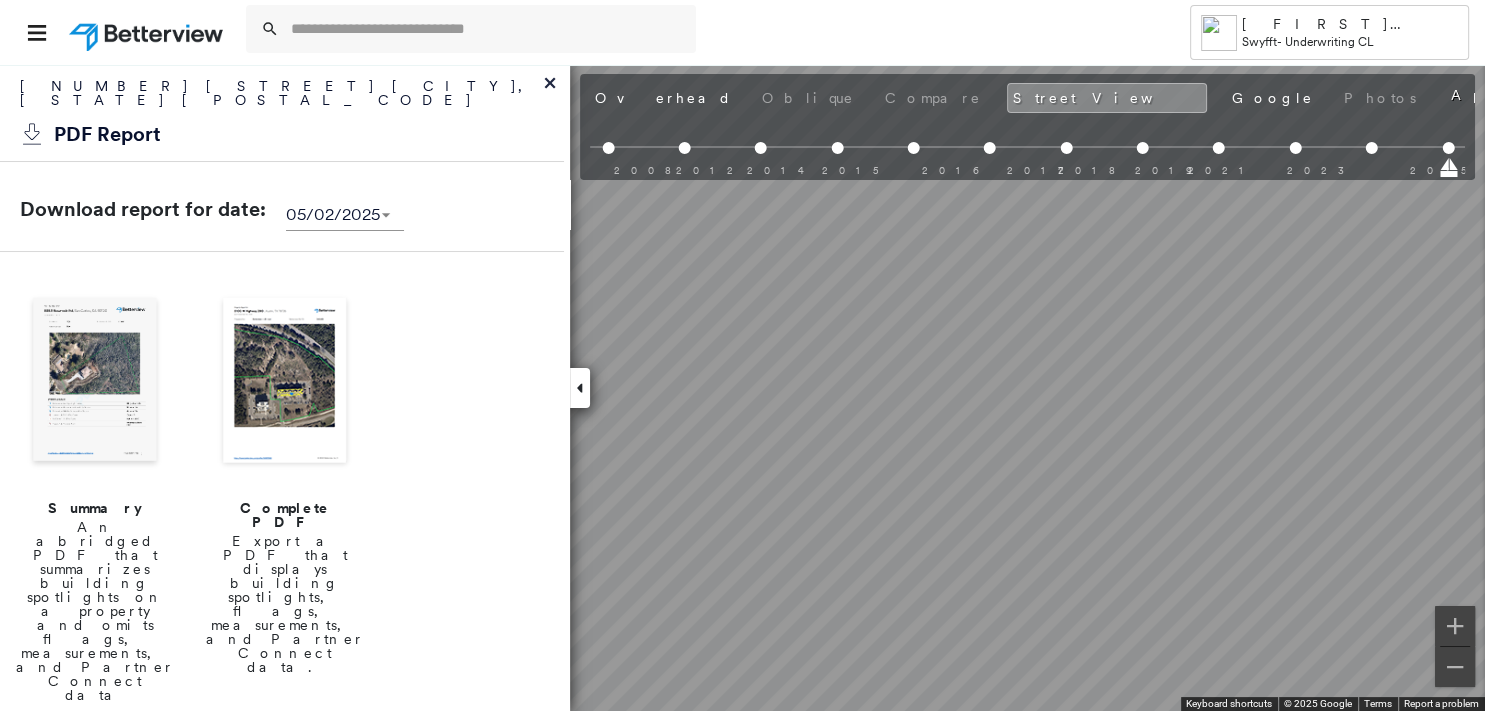 click at bounding box center [95, 382] 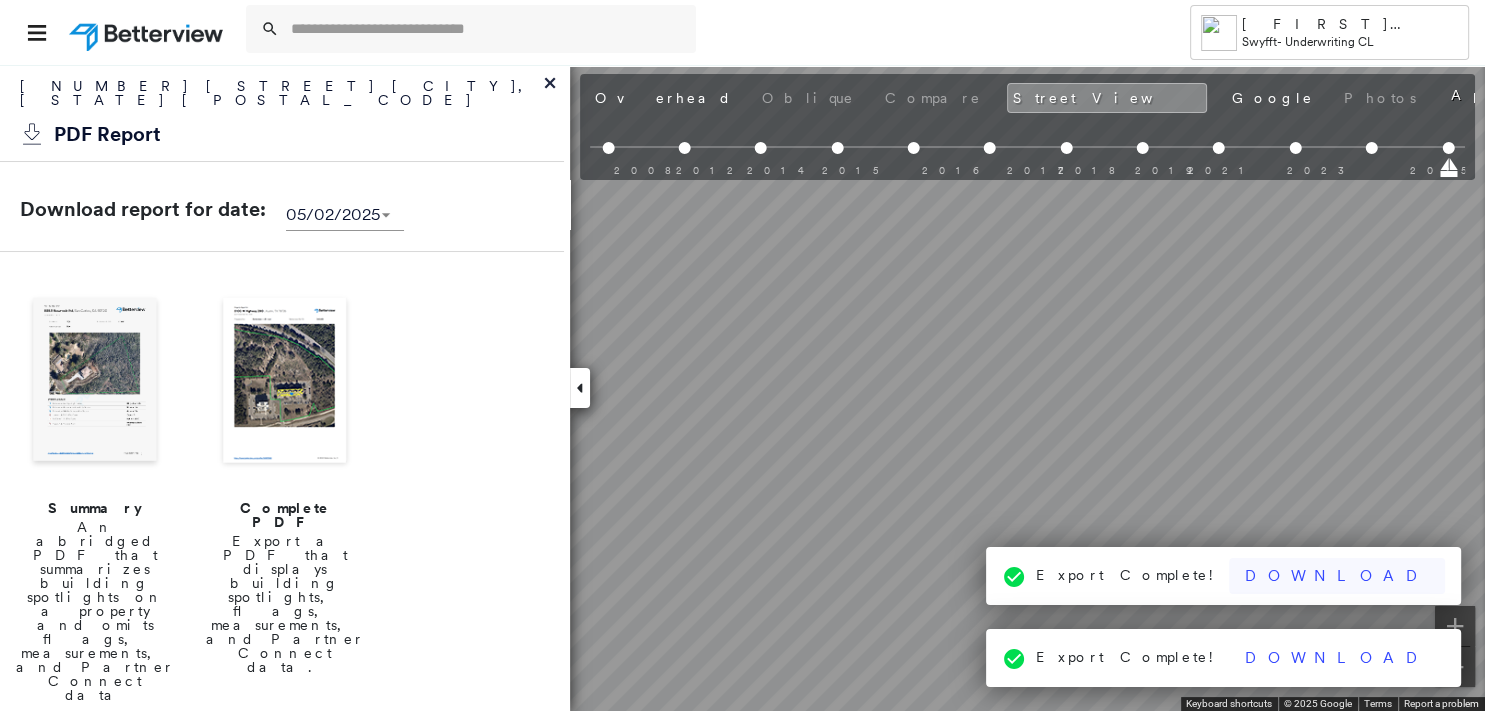 click on "Download" at bounding box center [1337, 576] 